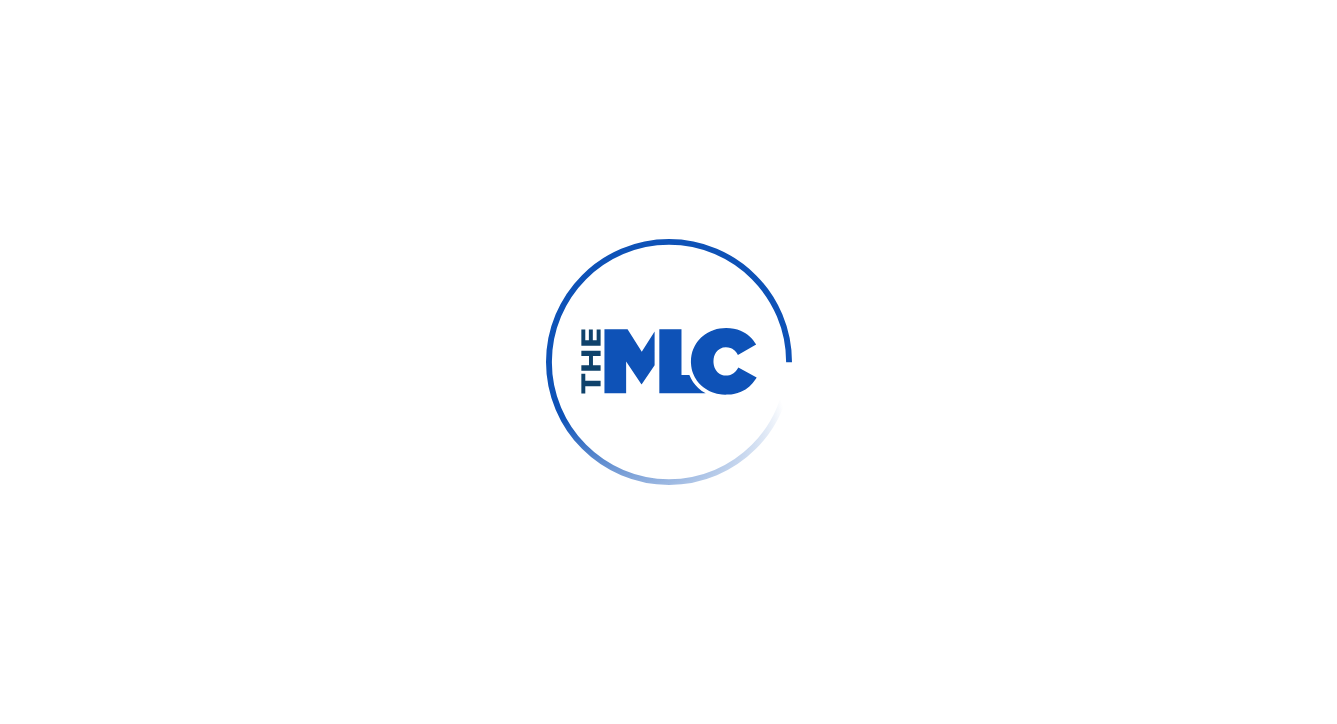 scroll, scrollTop: 0, scrollLeft: 0, axis: both 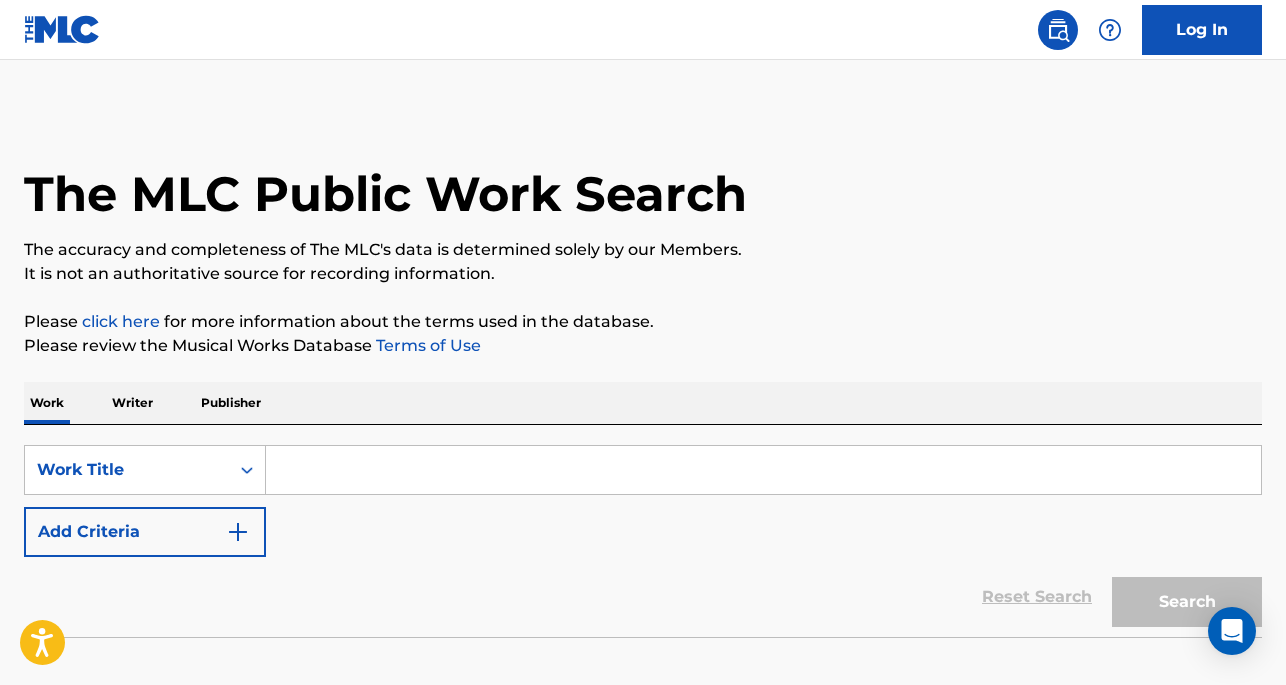 click at bounding box center [763, 470] 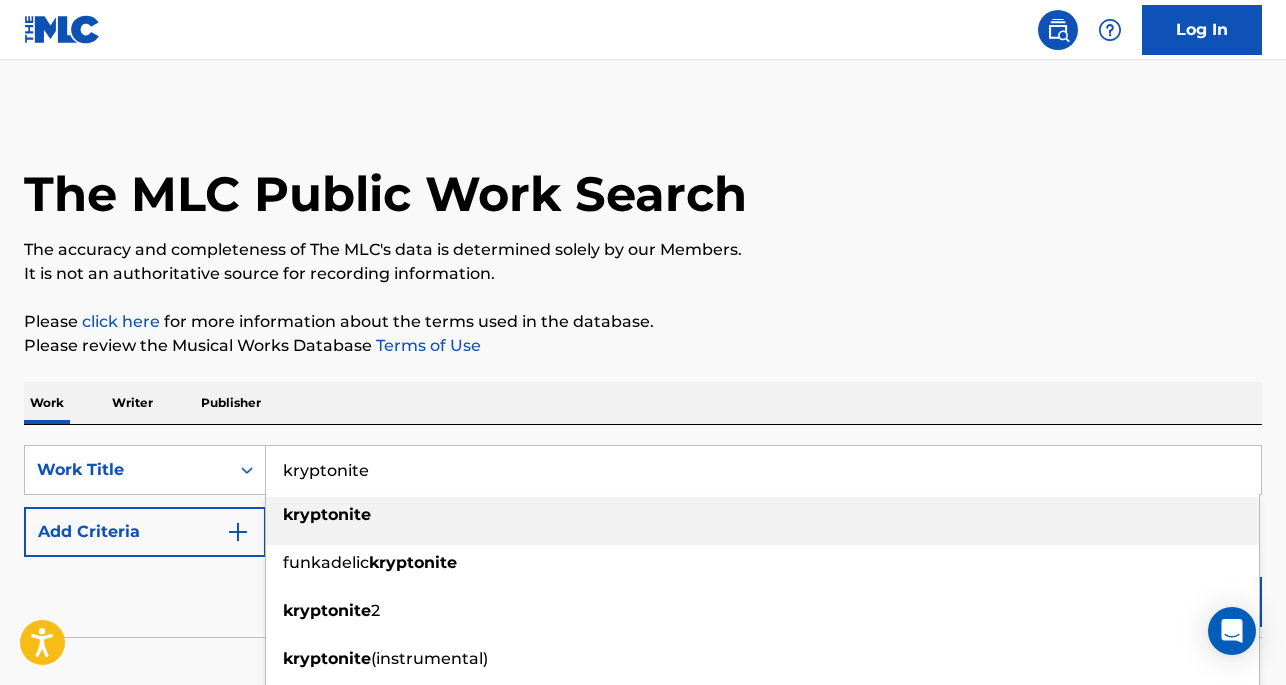 type on "kryptonite" 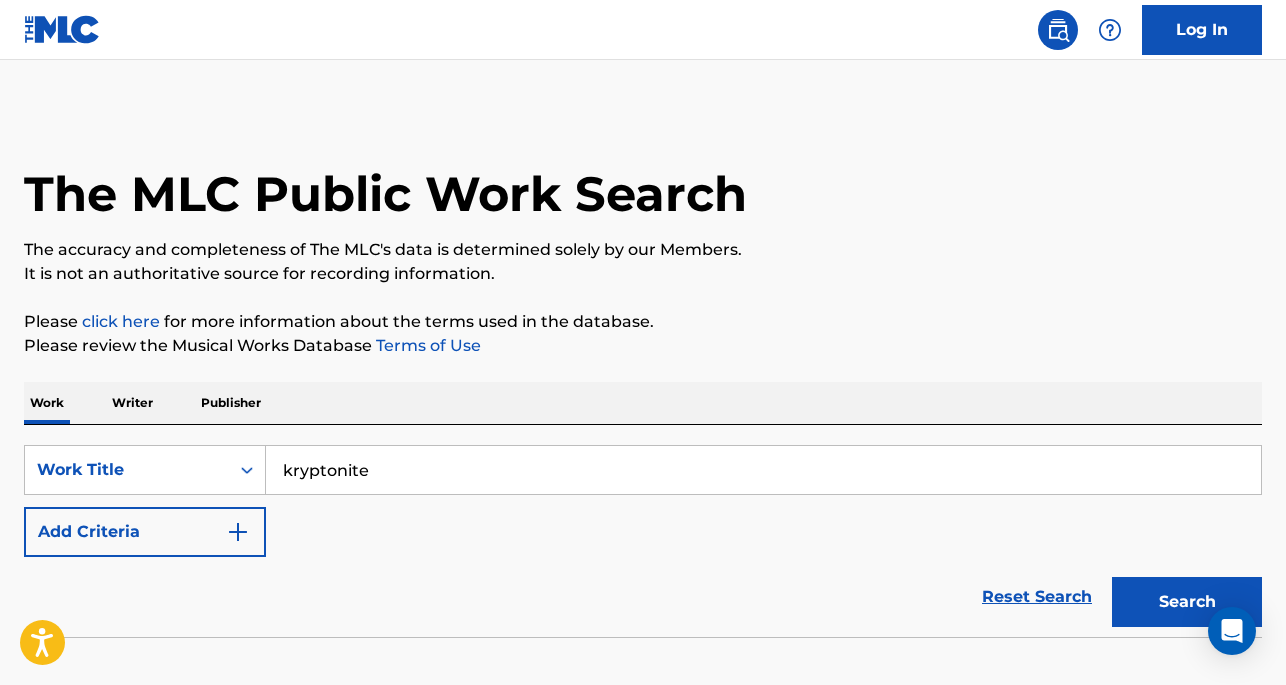 click on "Add Criteria" at bounding box center (145, 532) 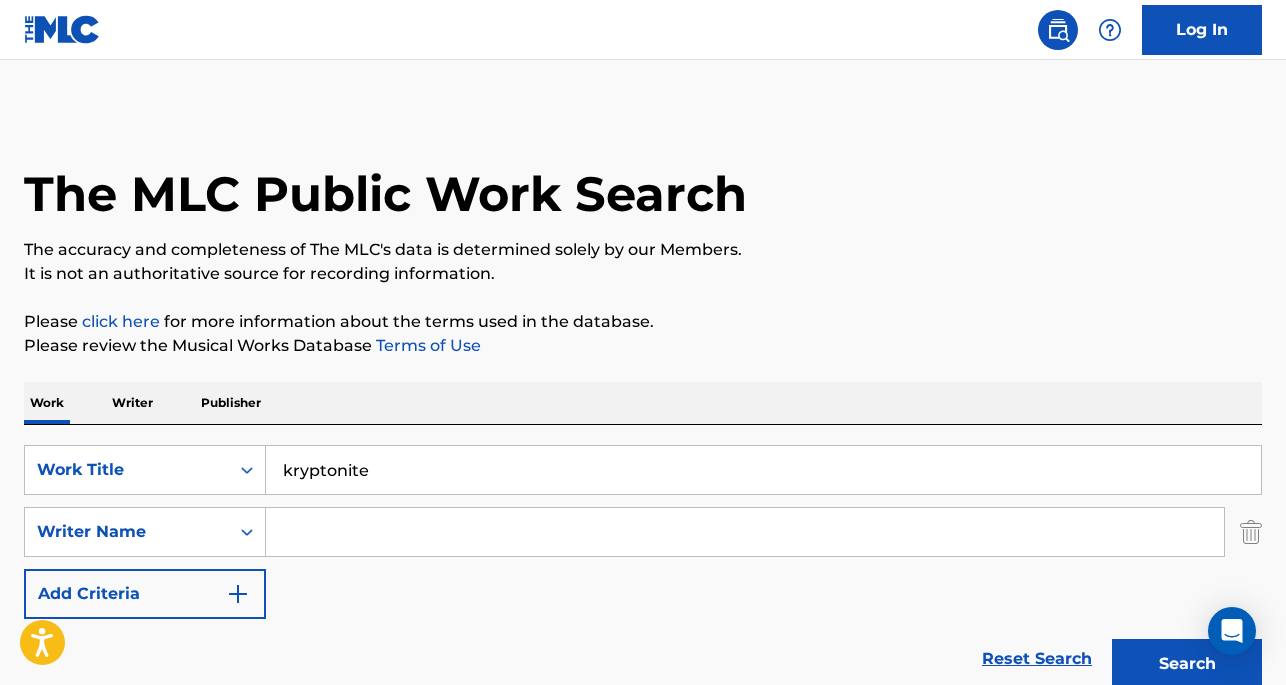 click at bounding box center (745, 532) 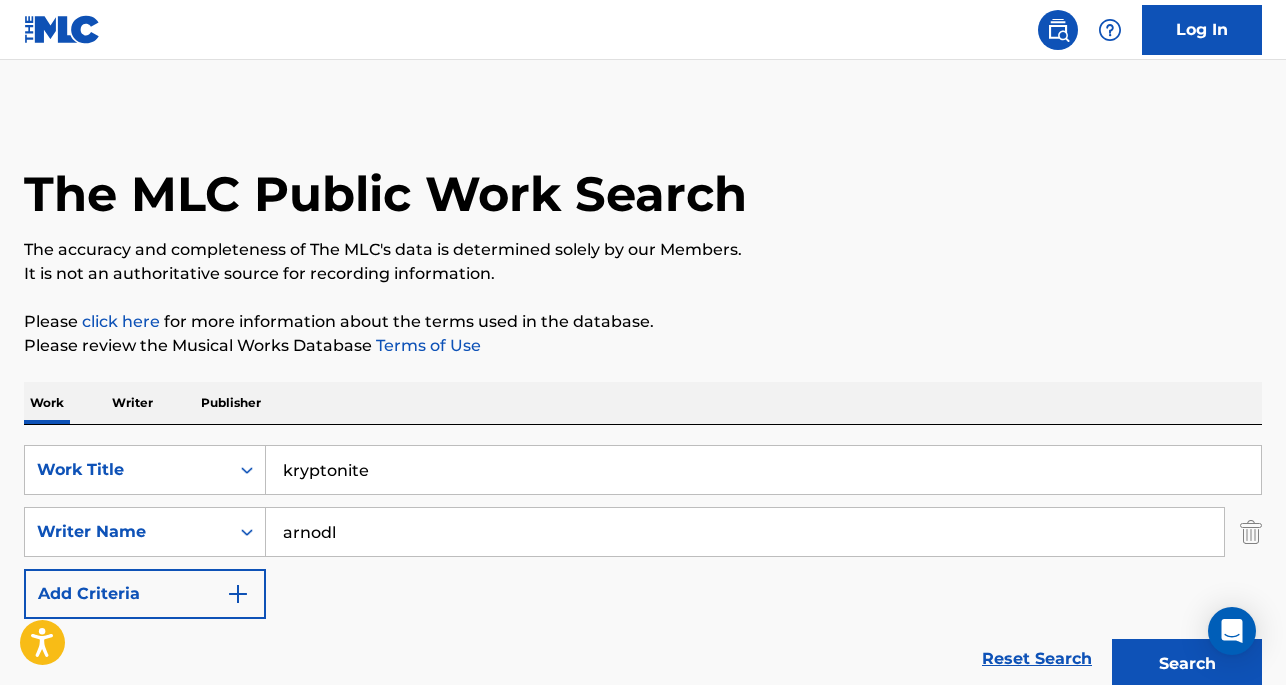click on "Search" at bounding box center (1187, 664) 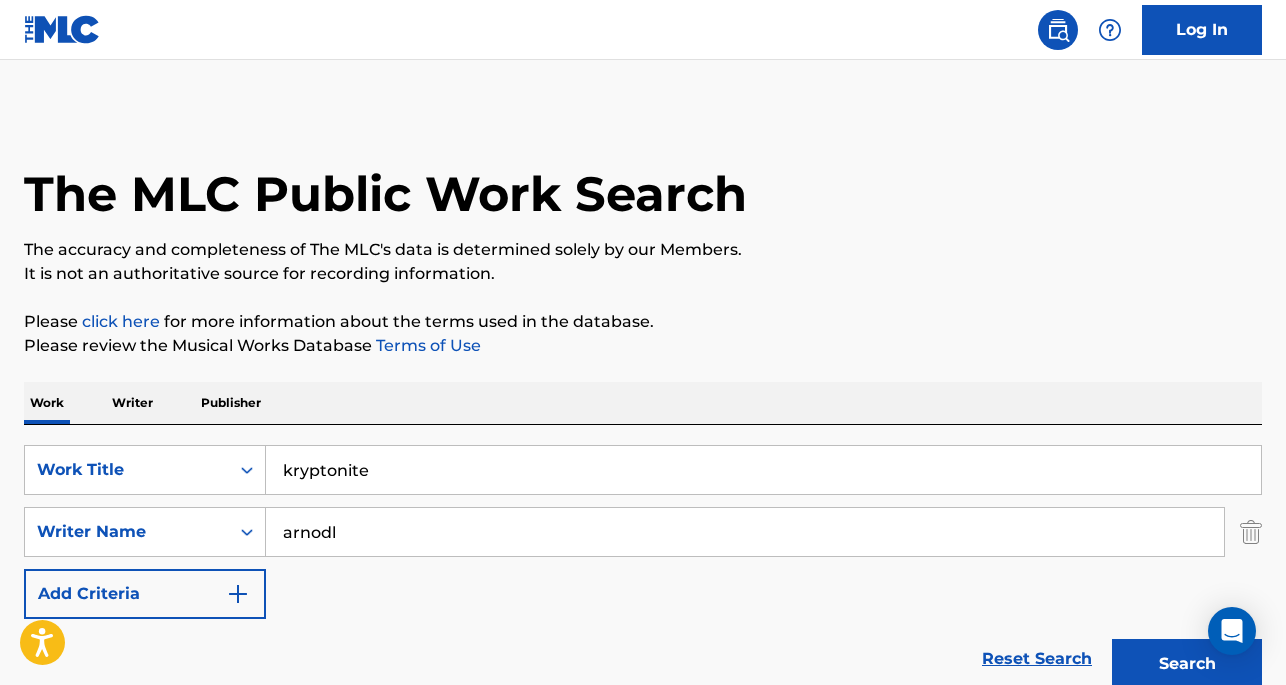 drag, startPoint x: 350, startPoint y: 527, endPoint x: 267, endPoint y: 523, distance: 83.09633 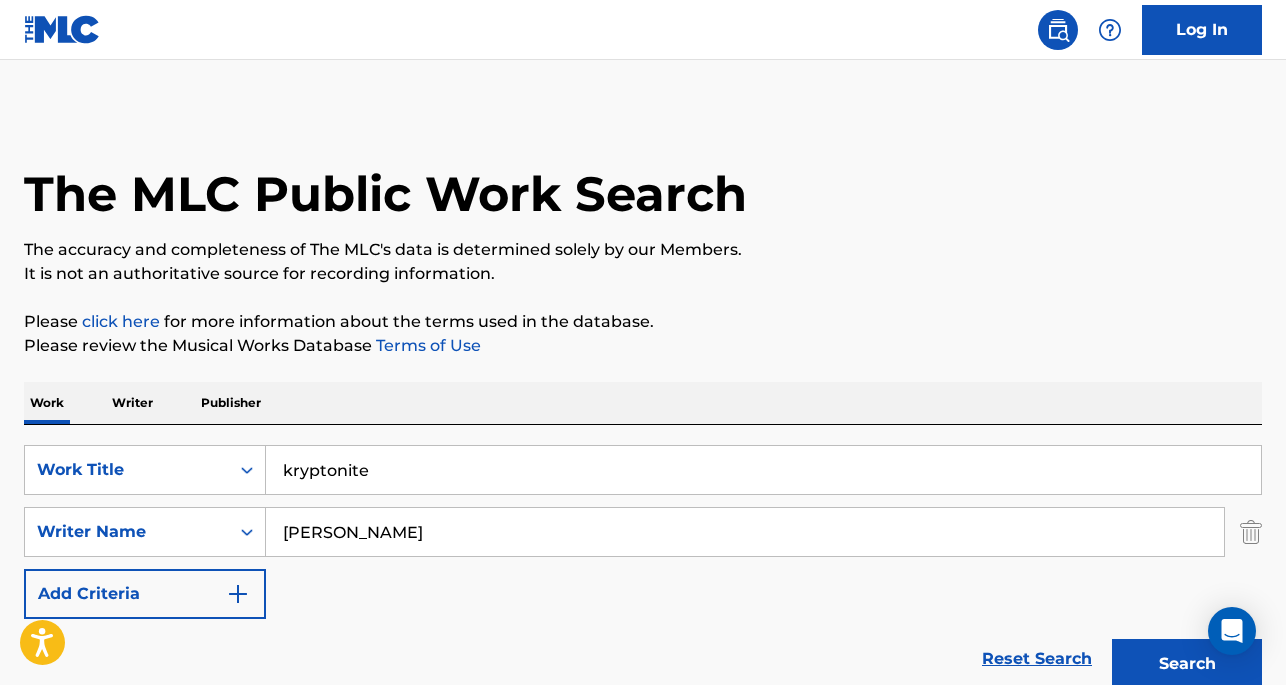 type on "[PERSON_NAME]" 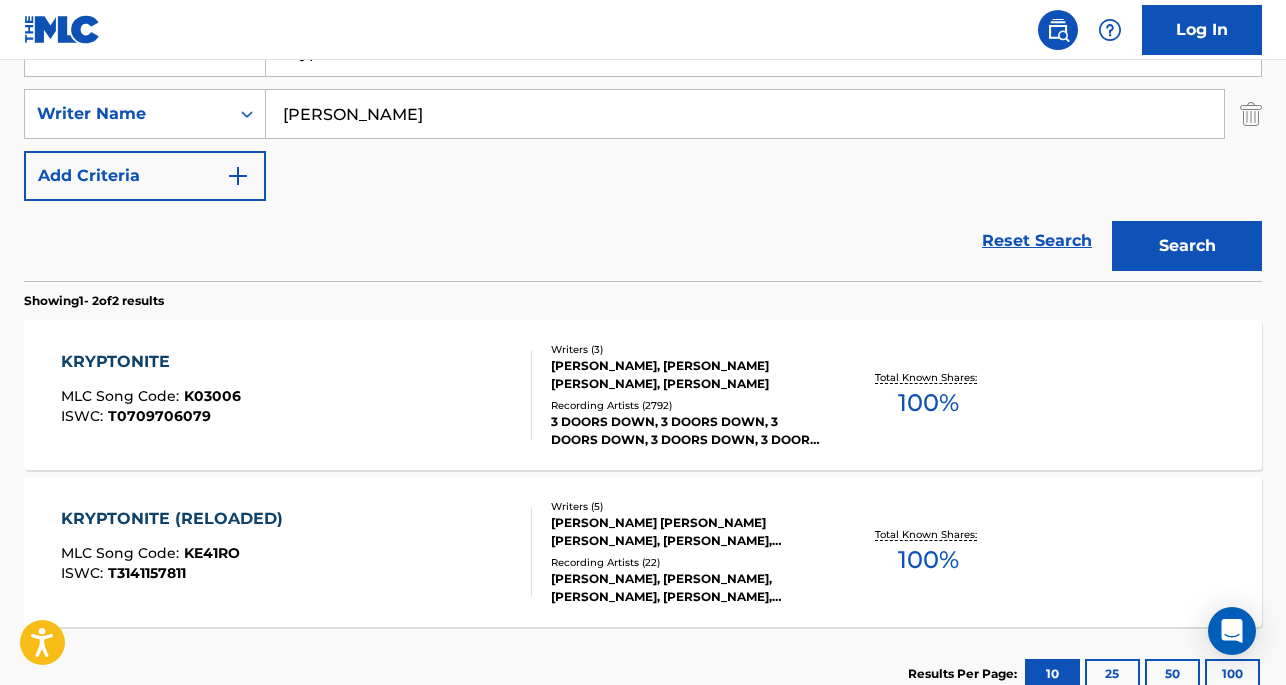 scroll, scrollTop: 436, scrollLeft: 0, axis: vertical 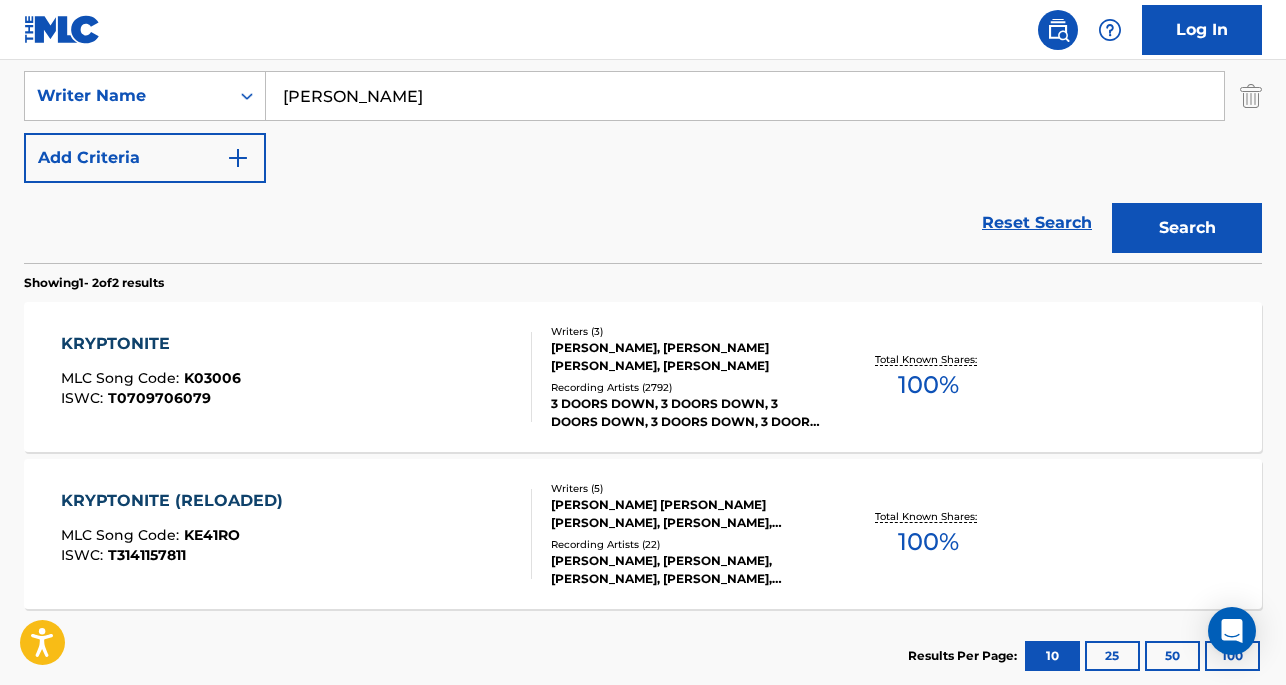 click on "3 DOORS DOWN, 3 DOORS DOWN, 3 DOORS DOWN, 3 DOORS DOWN, 3 DOORS DOWN" at bounding box center (688, 413) 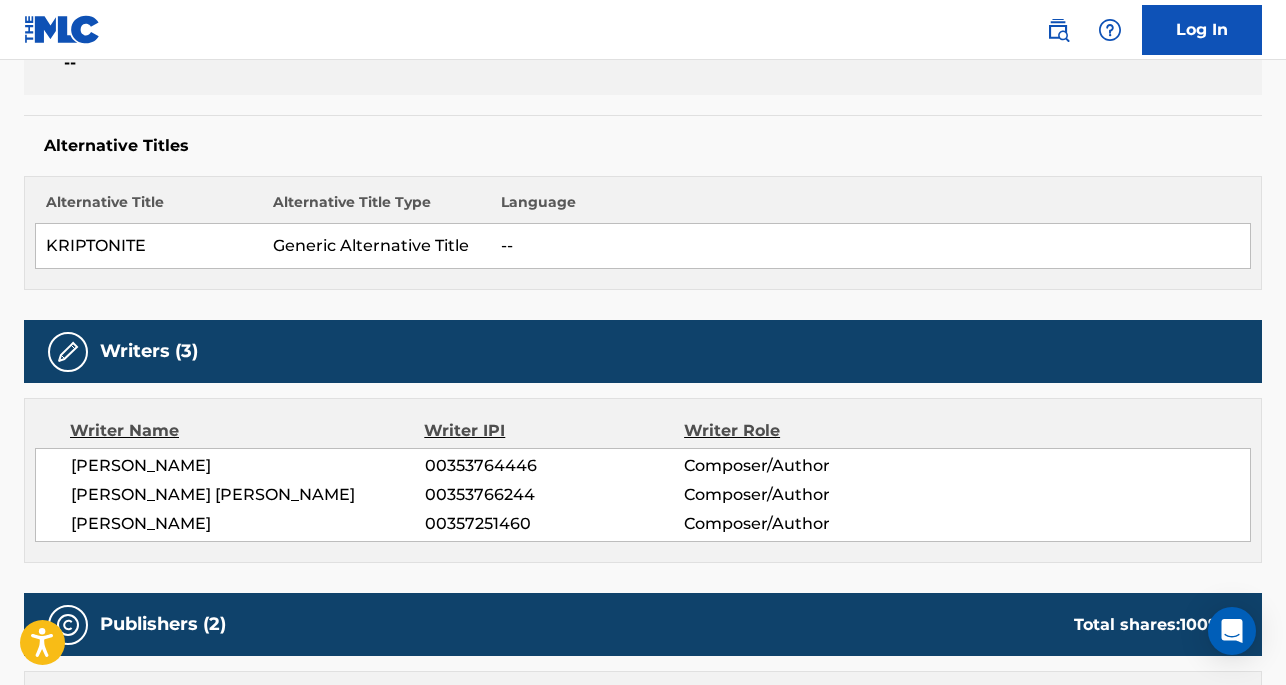 scroll, scrollTop: 549, scrollLeft: 0, axis: vertical 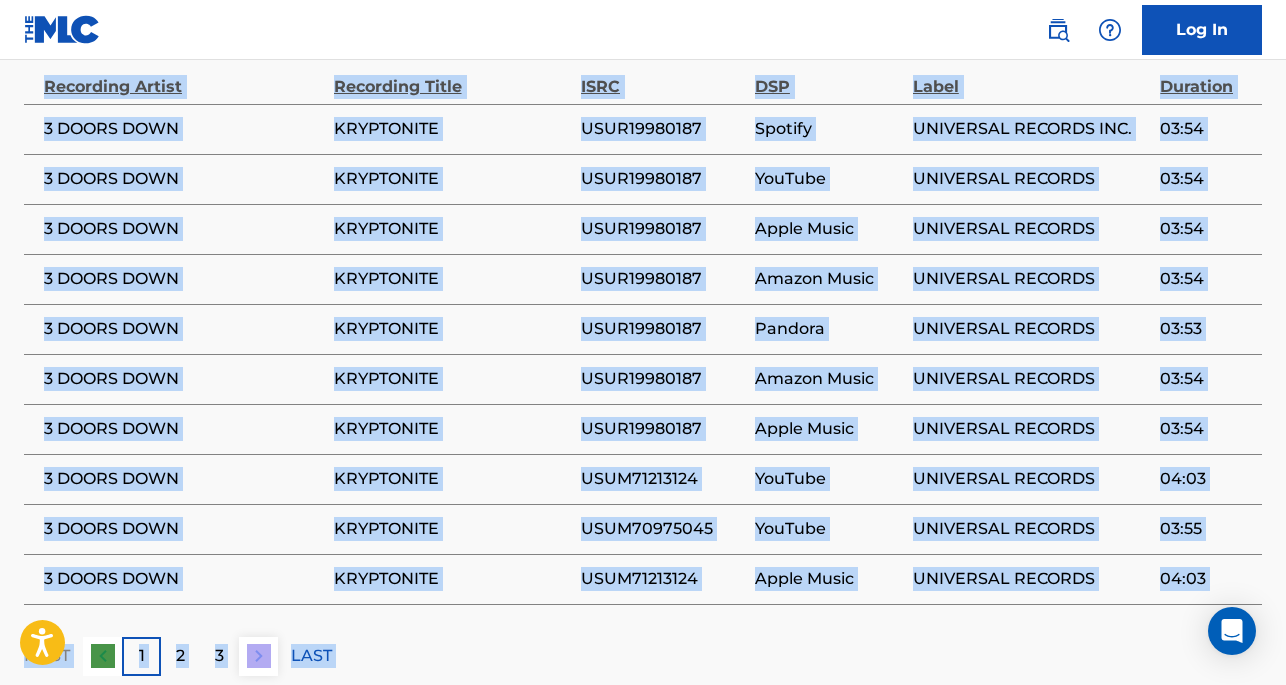 drag, startPoint x: 1185, startPoint y: 681, endPoint x: 1185, endPoint y: 772, distance: 91 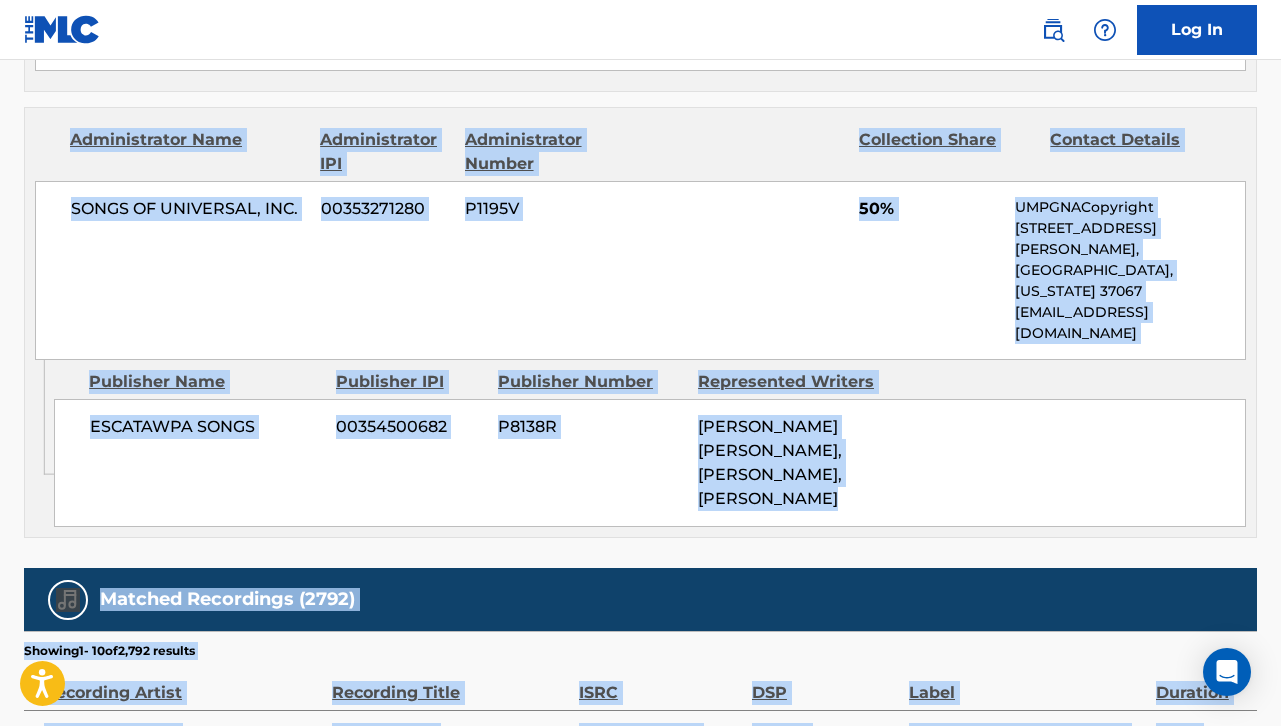 scroll, scrollTop: 1259, scrollLeft: 0, axis: vertical 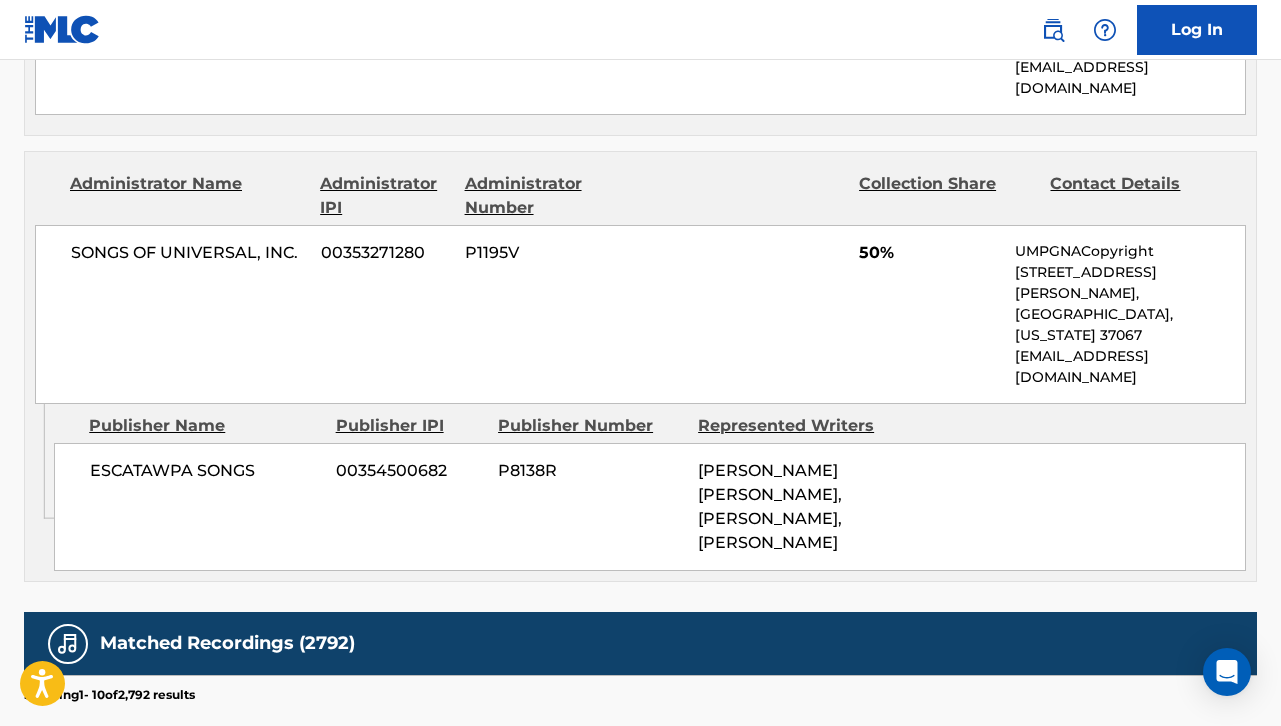 click on "ESCATAWPA SONGS 00354500682 P8138R [PERSON_NAME] [PERSON_NAME], [PERSON_NAME], [PERSON_NAME]" at bounding box center (650, 507) 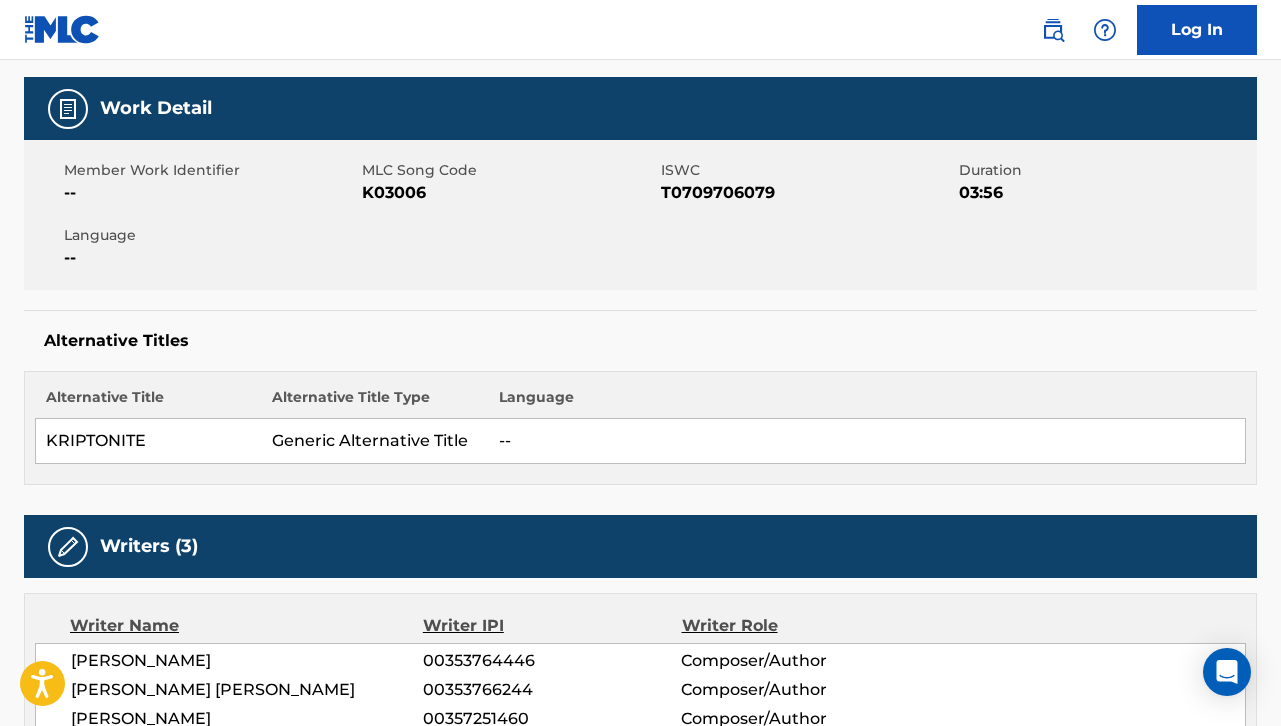 scroll, scrollTop: 0, scrollLeft: 0, axis: both 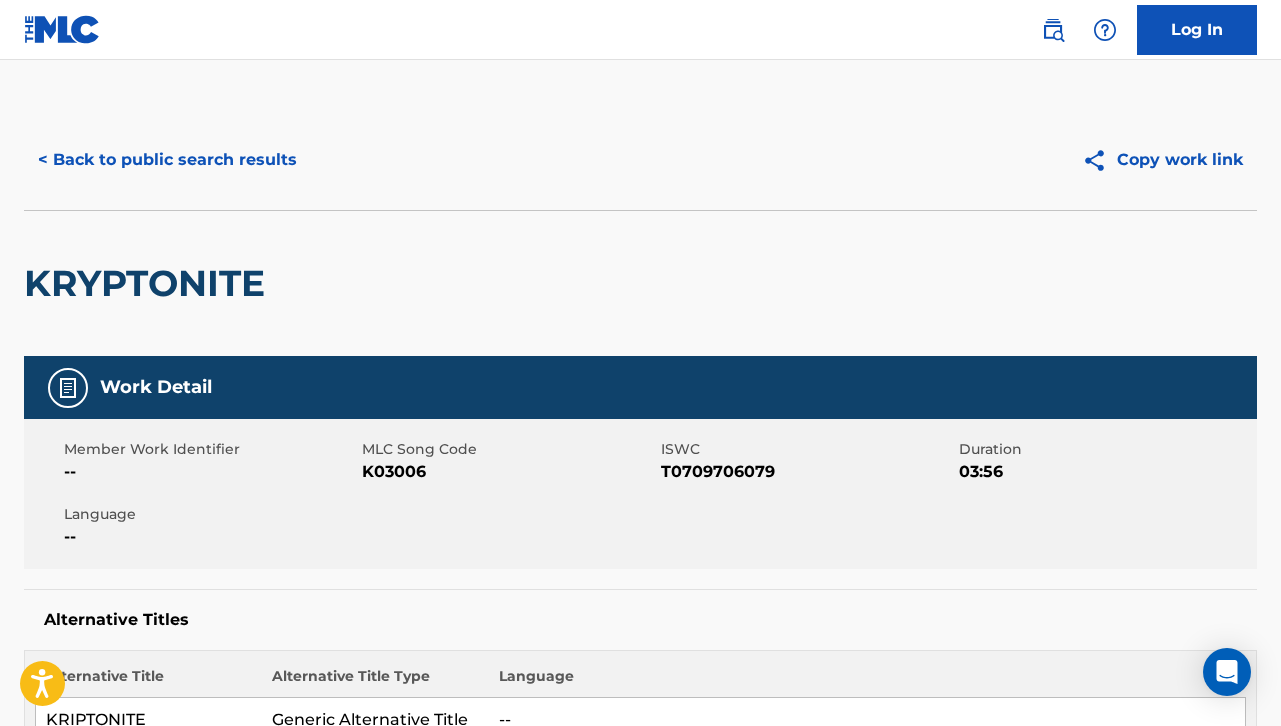 click on "< Back to public search results" at bounding box center (167, 160) 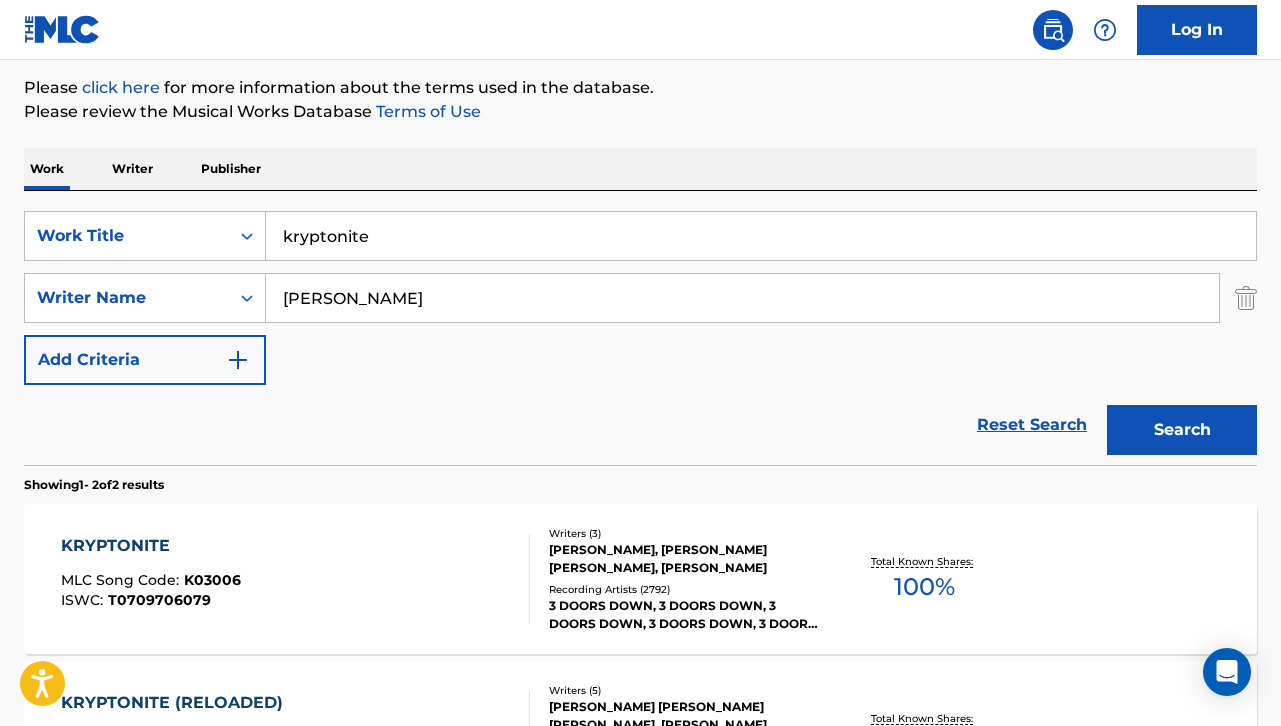 scroll, scrollTop: 215, scrollLeft: 0, axis: vertical 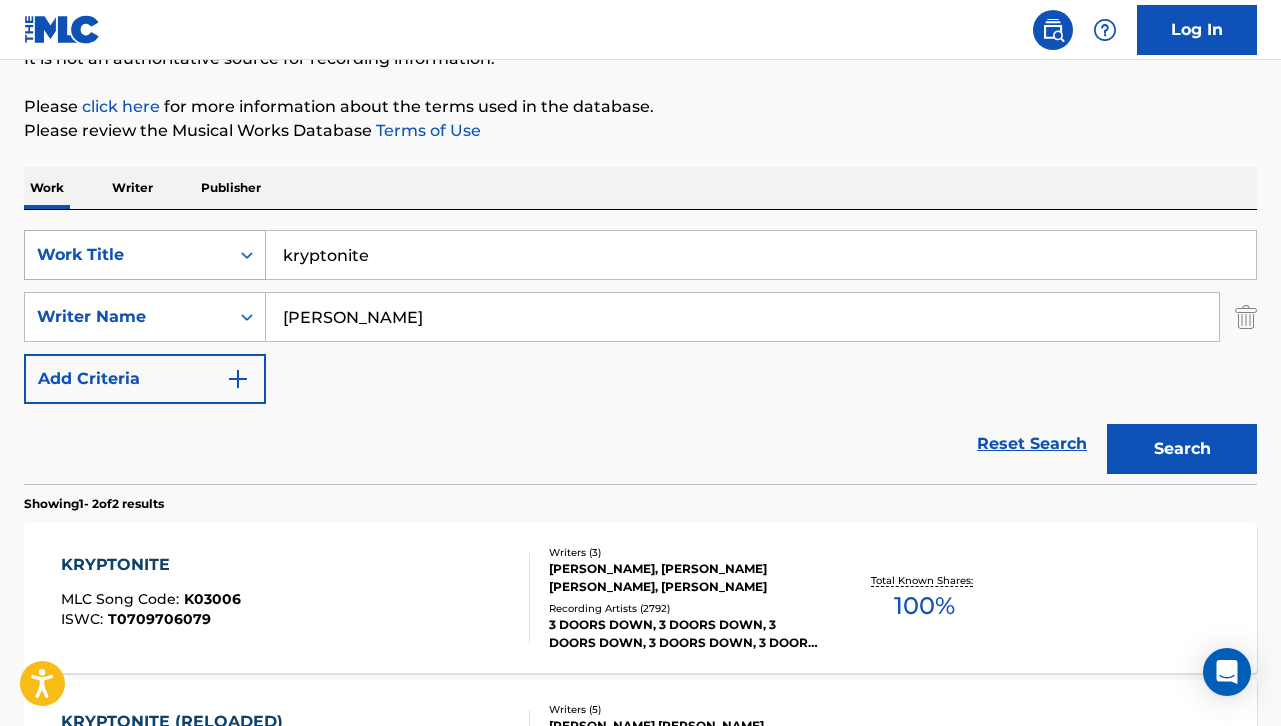 drag, startPoint x: 400, startPoint y: 262, endPoint x: 118, endPoint y: 252, distance: 282.17725 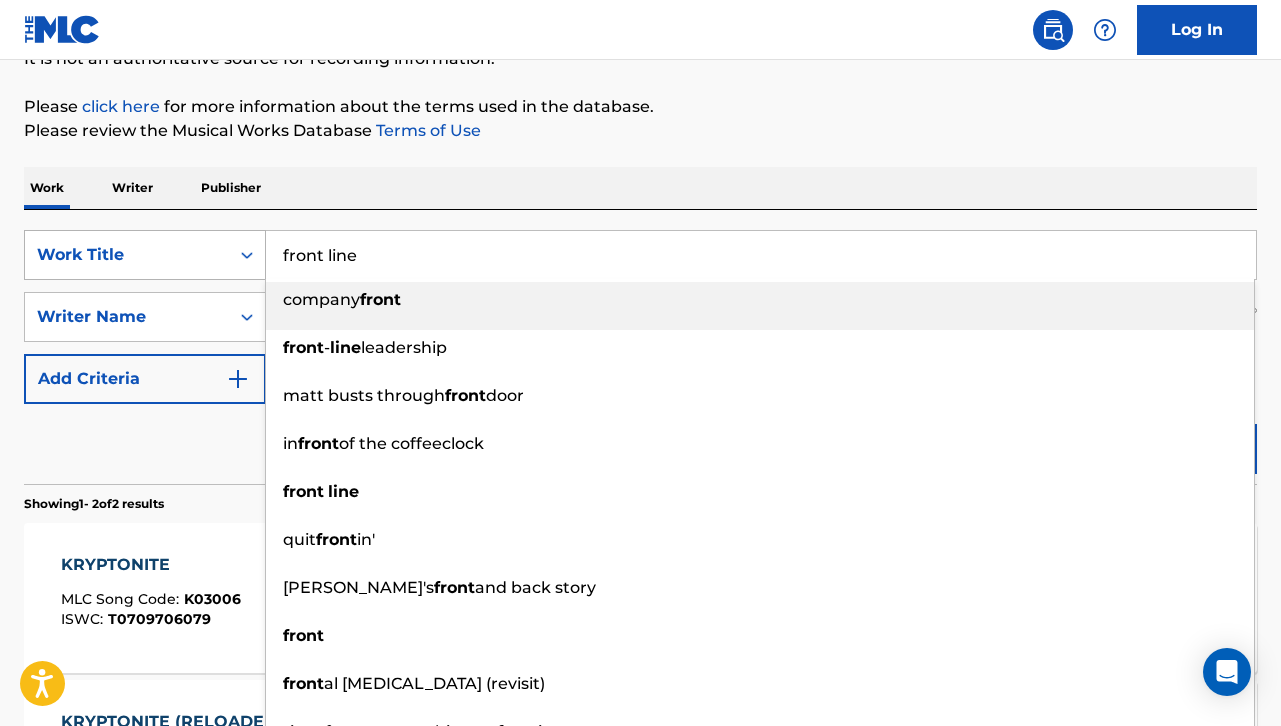 type on "front line" 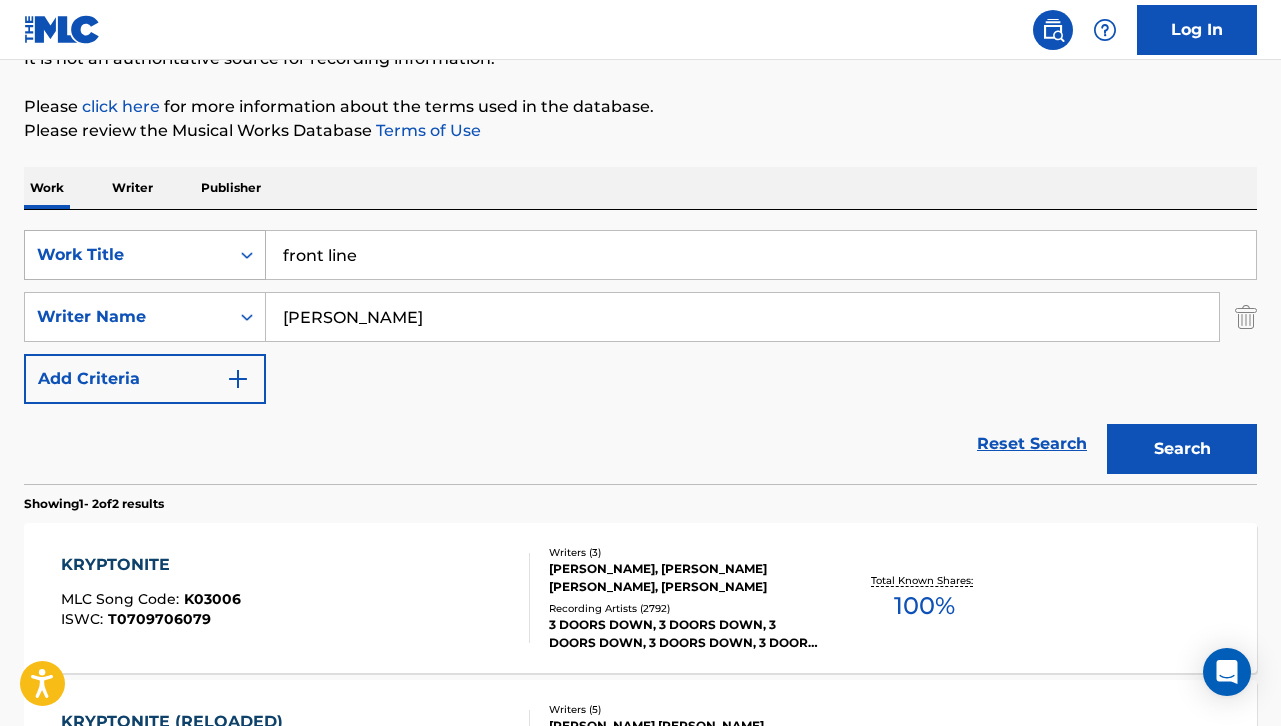 type on "[PERSON_NAME]" 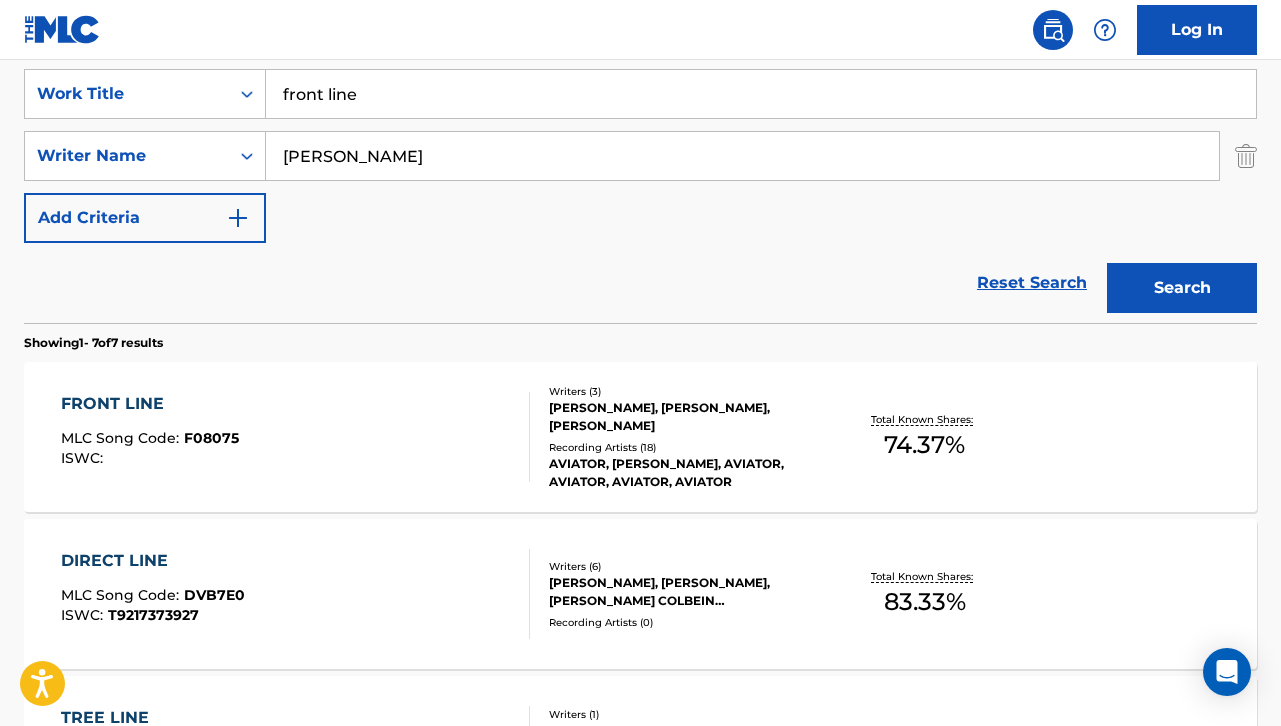 scroll, scrollTop: 377, scrollLeft: 0, axis: vertical 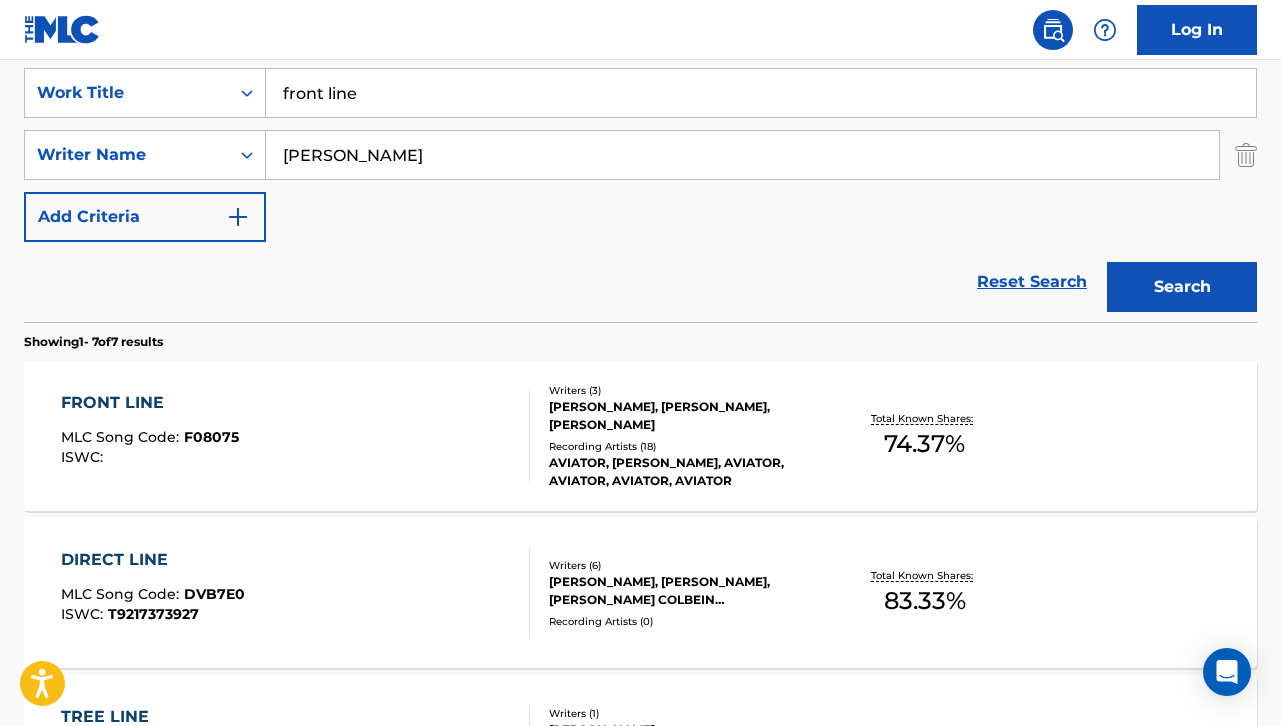 click on "[PERSON_NAME], [PERSON_NAME], [PERSON_NAME]" at bounding box center [686, 416] 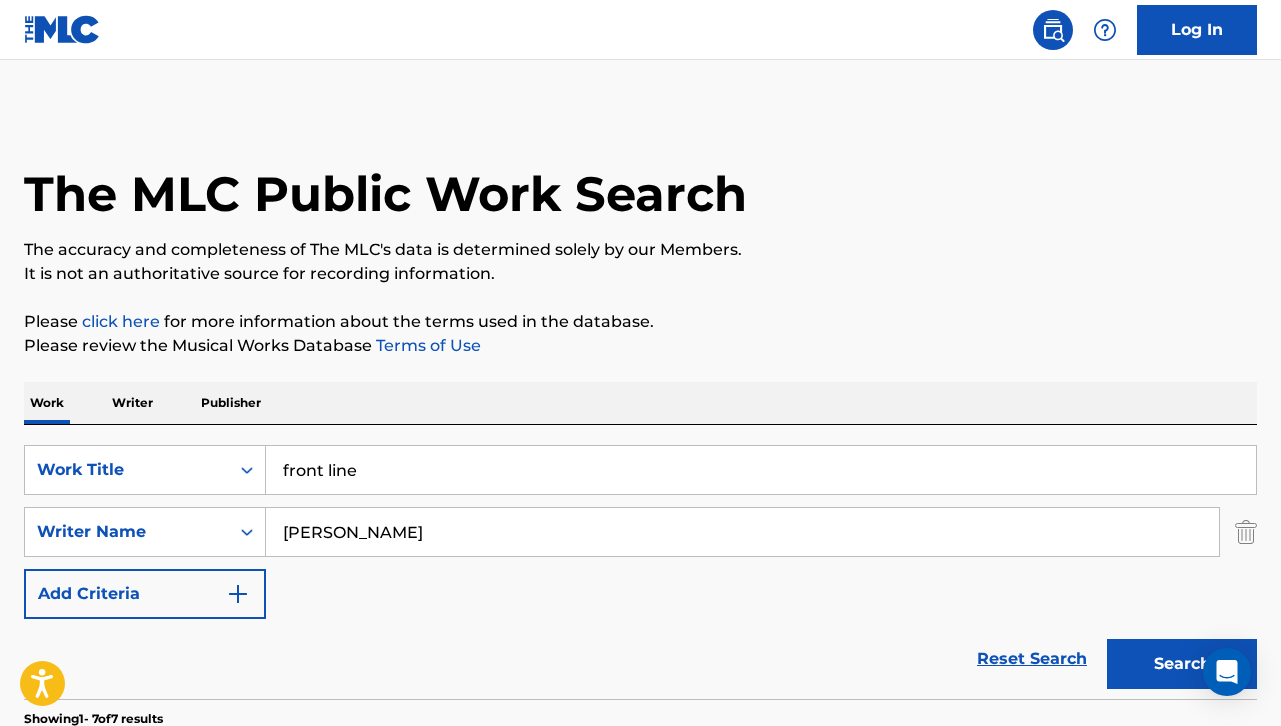 scroll, scrollTop: 377, scrollLeft: 0, axis: vertical 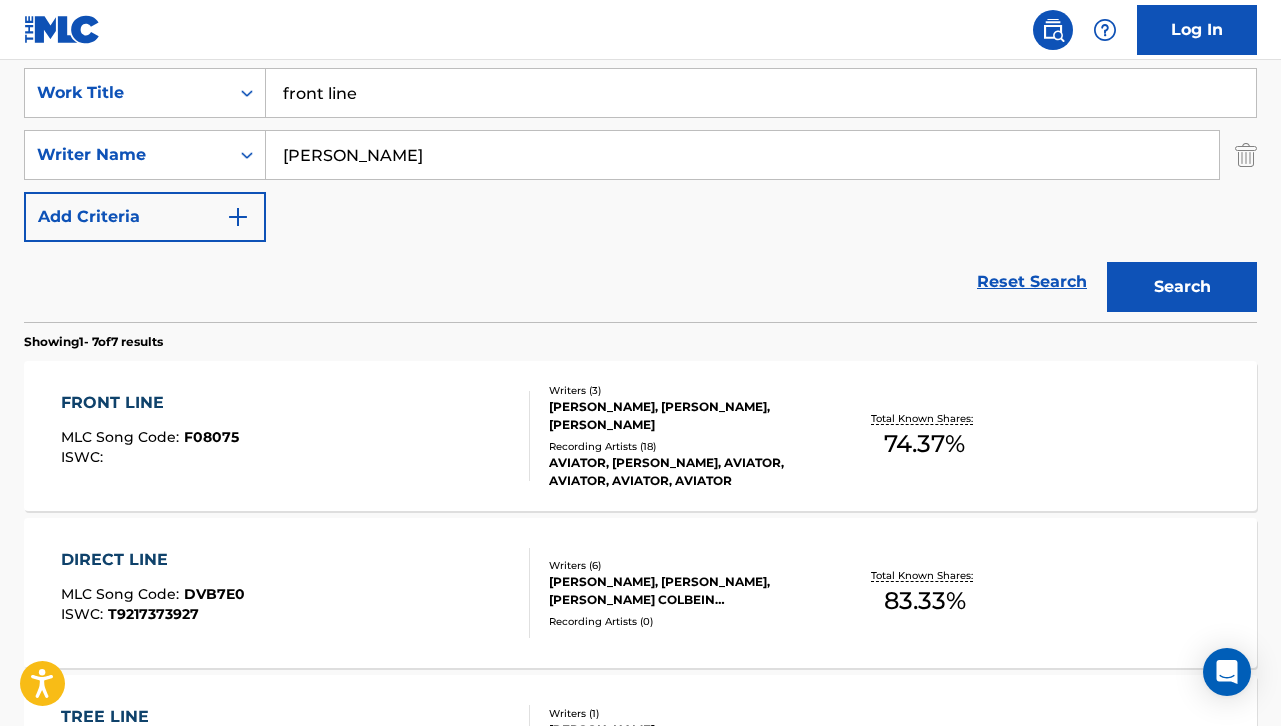 click on "[PERSON_NAME], [PERSON_NAME], [PERSON_NAME]" at bounding box center (686, 416) 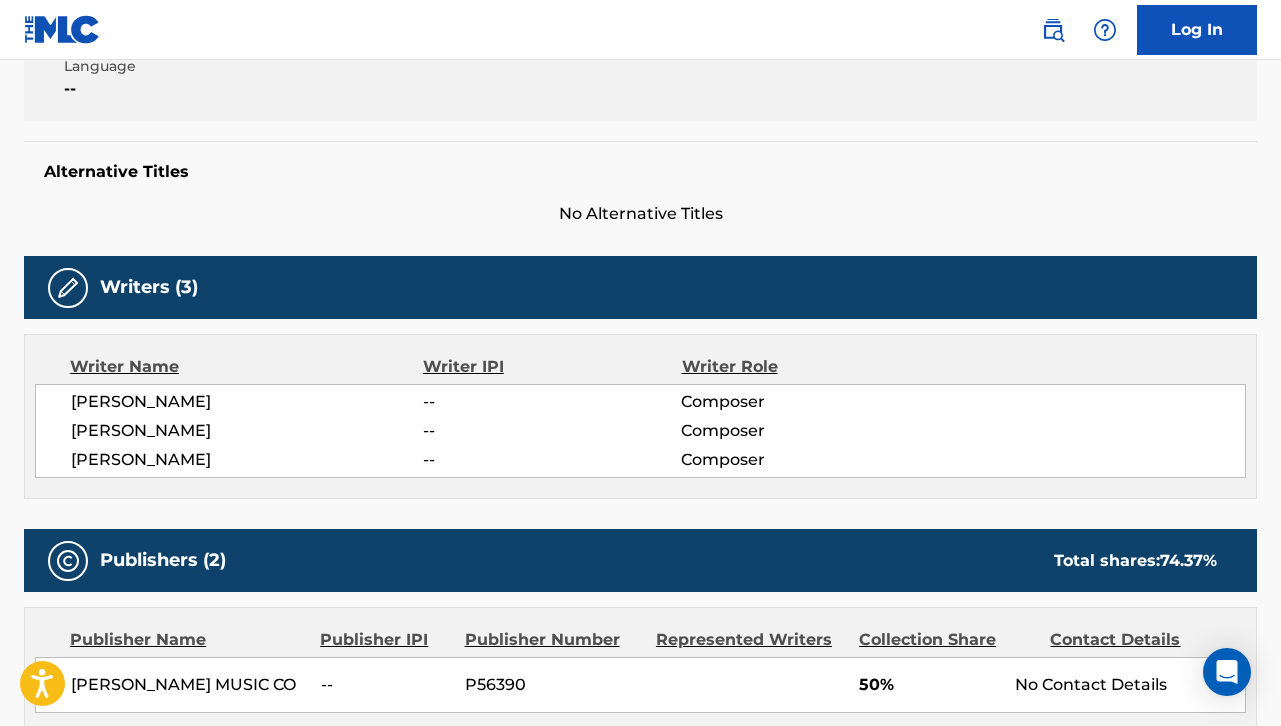 scroll, scrollTop: 0, scrollLeft: 0, axis: both 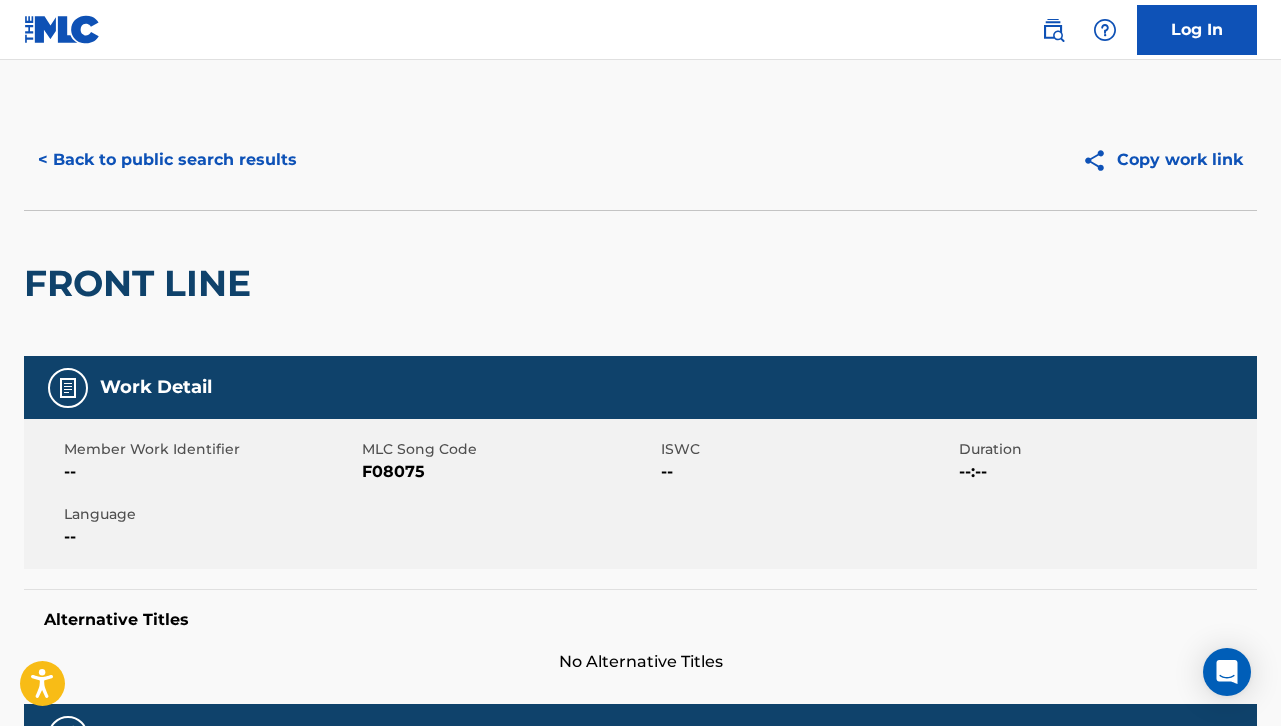 click on "< Back to public search results" at bounding box center [167, 160] 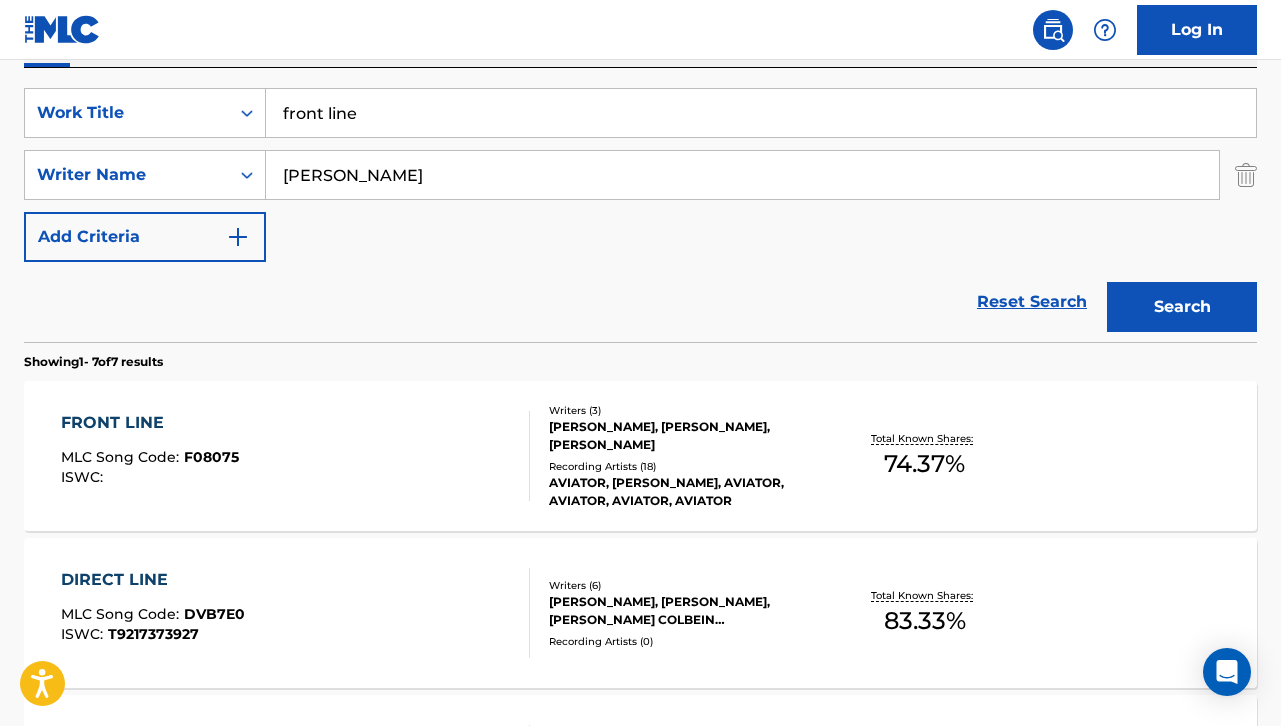 drag, startPoint x: 426, startPoint y: 100, endPoint x: 3, endPoint y: -27, distance: 441.65372 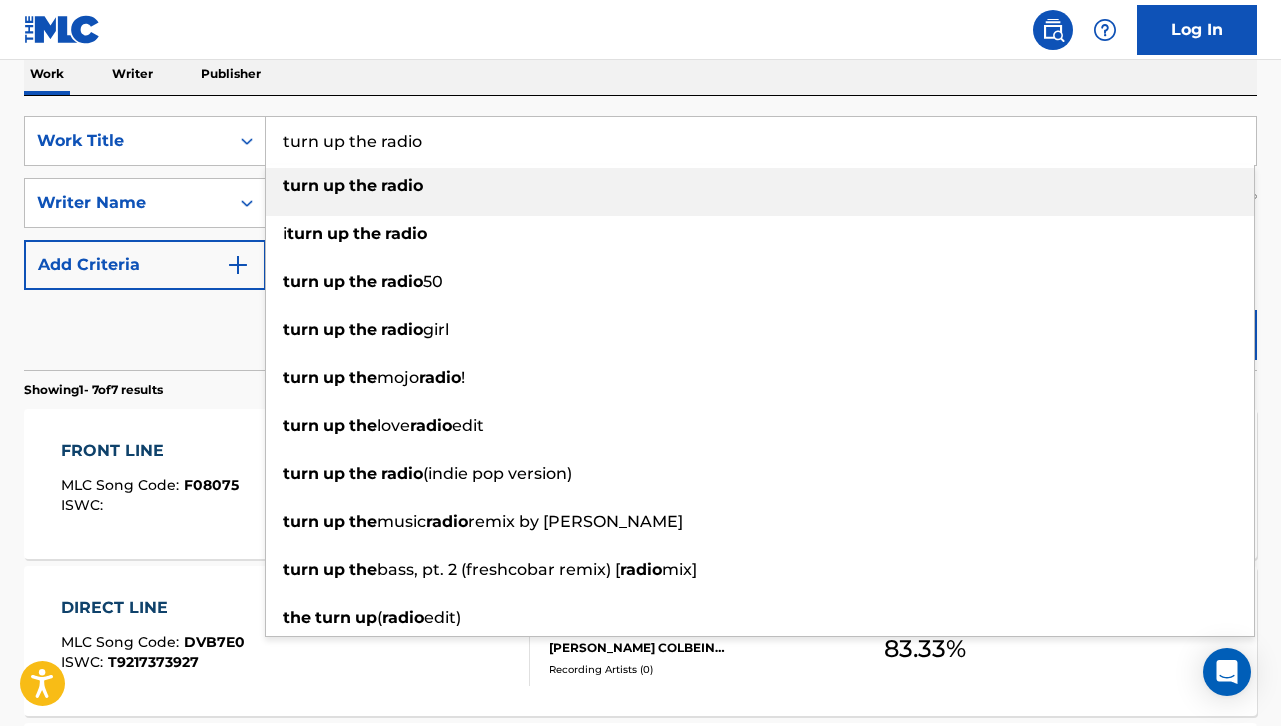 type on "turn up the radio" 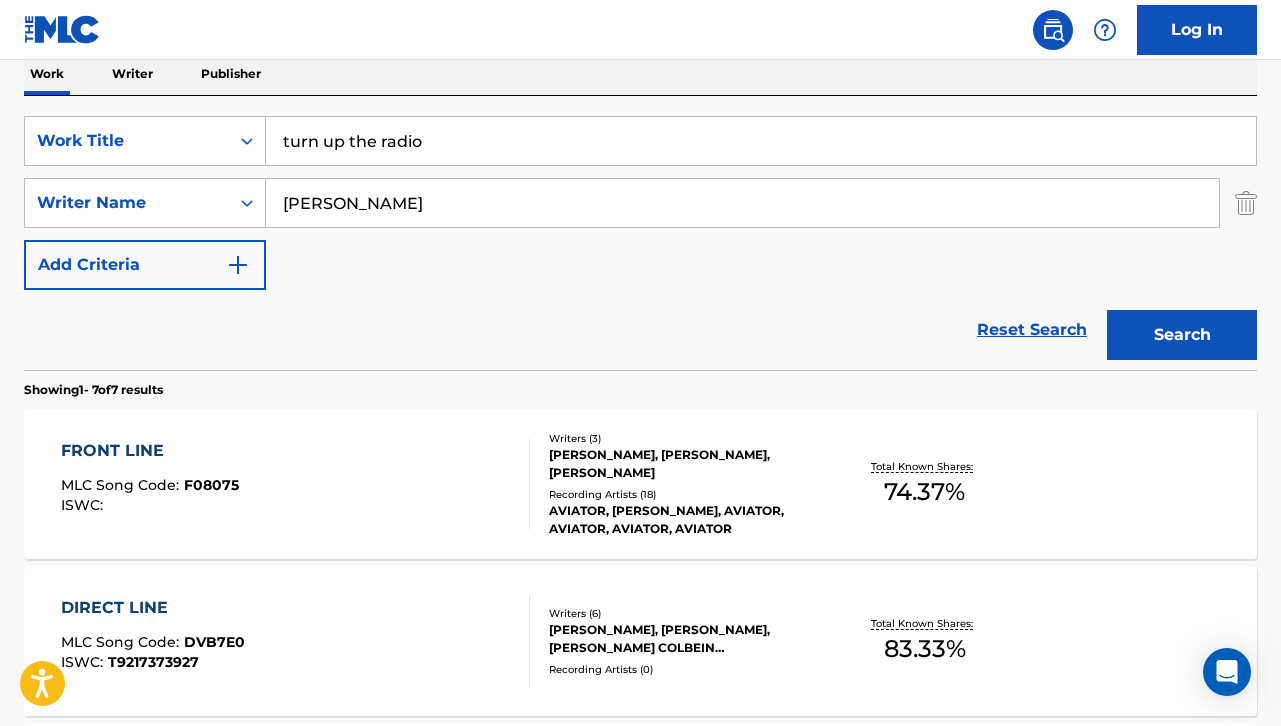 type on "[PERSON_NAME]" 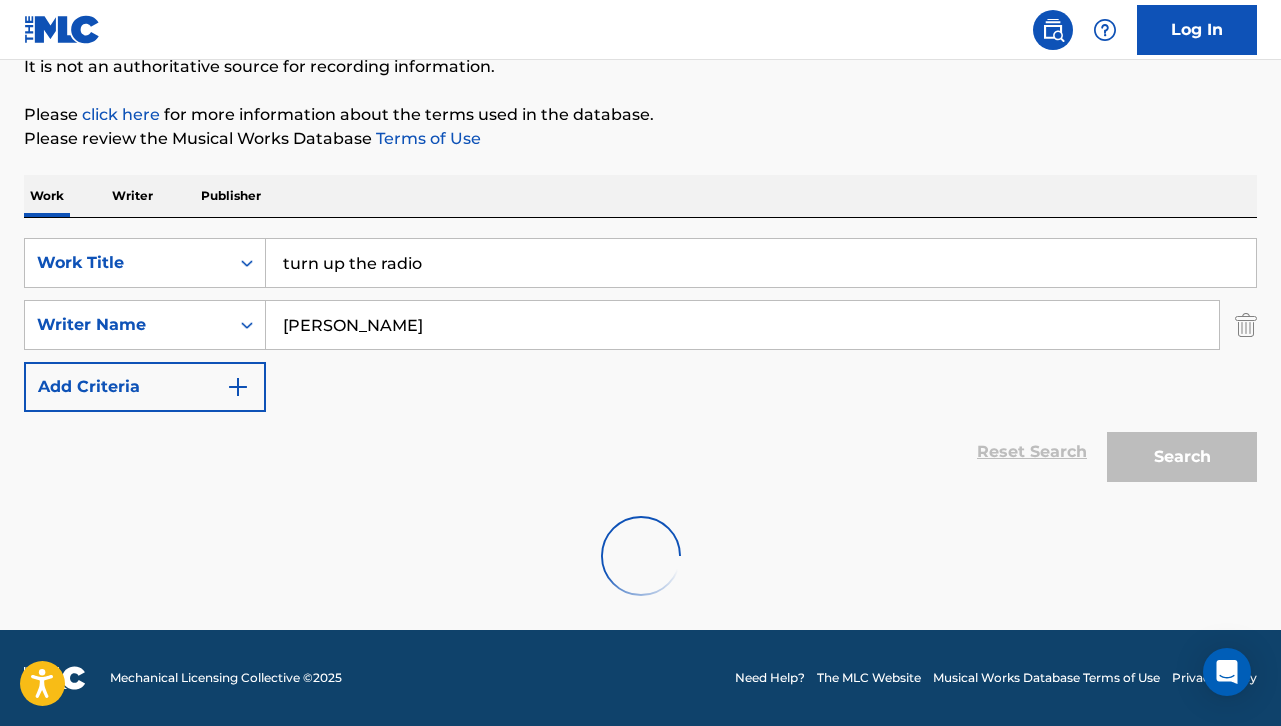 scroll, scrollTop: 329, scrollLeft: 0, axis: vertical 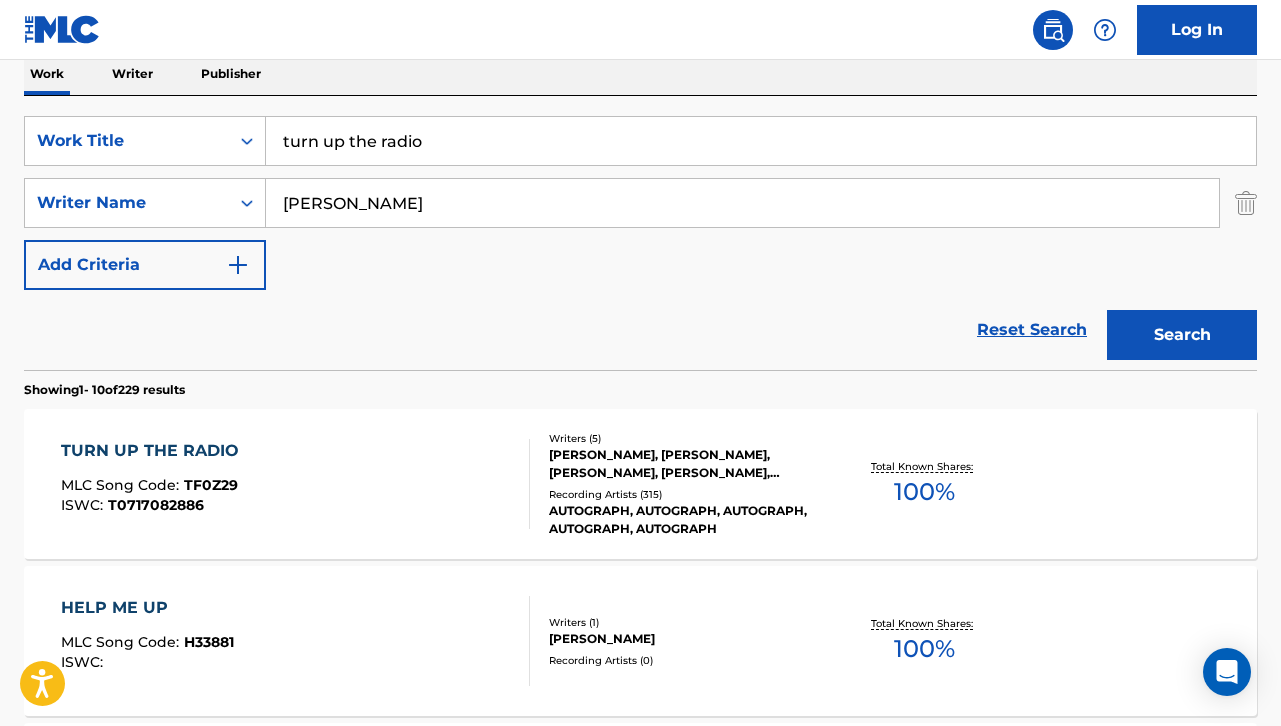 click on "[PERSON_NAME], [PERSON_NAME], [PERSON_NAME], [PERSON_NAME], [PERSON_NAME]" at bounding box center (686, 464) 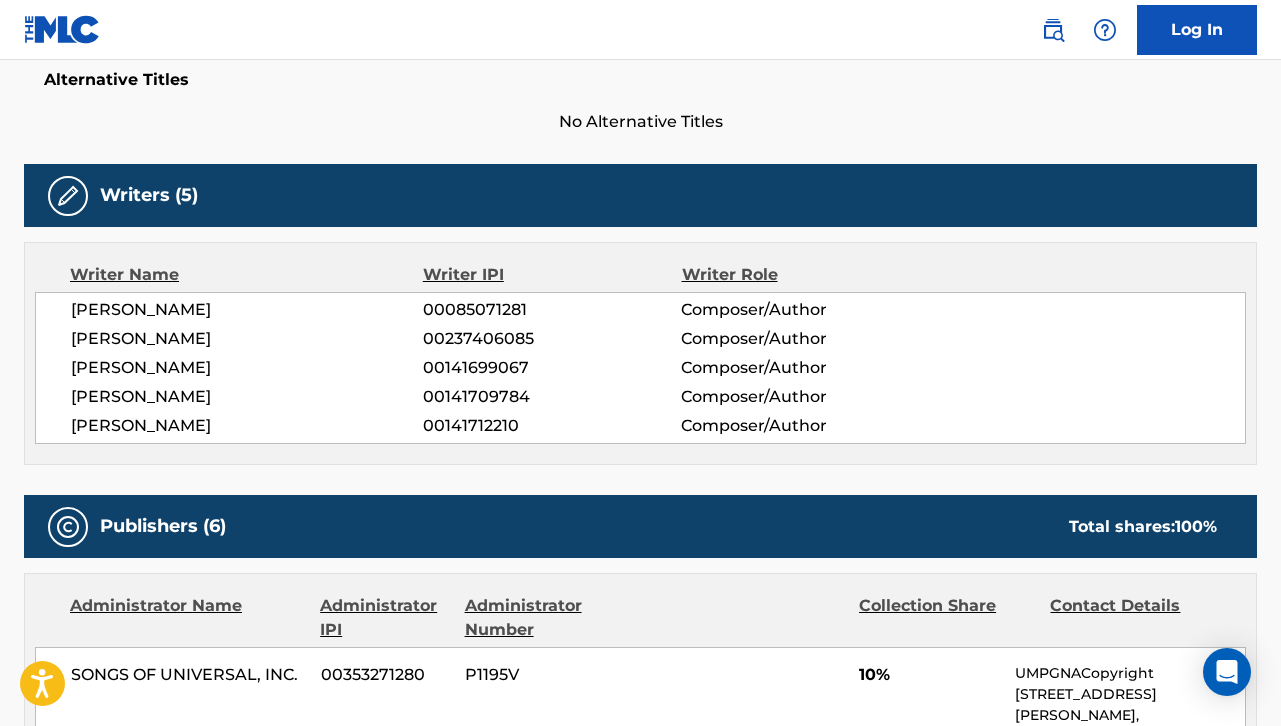 scroll, scrollTop: 0, scrollLeft: 0, axis: both 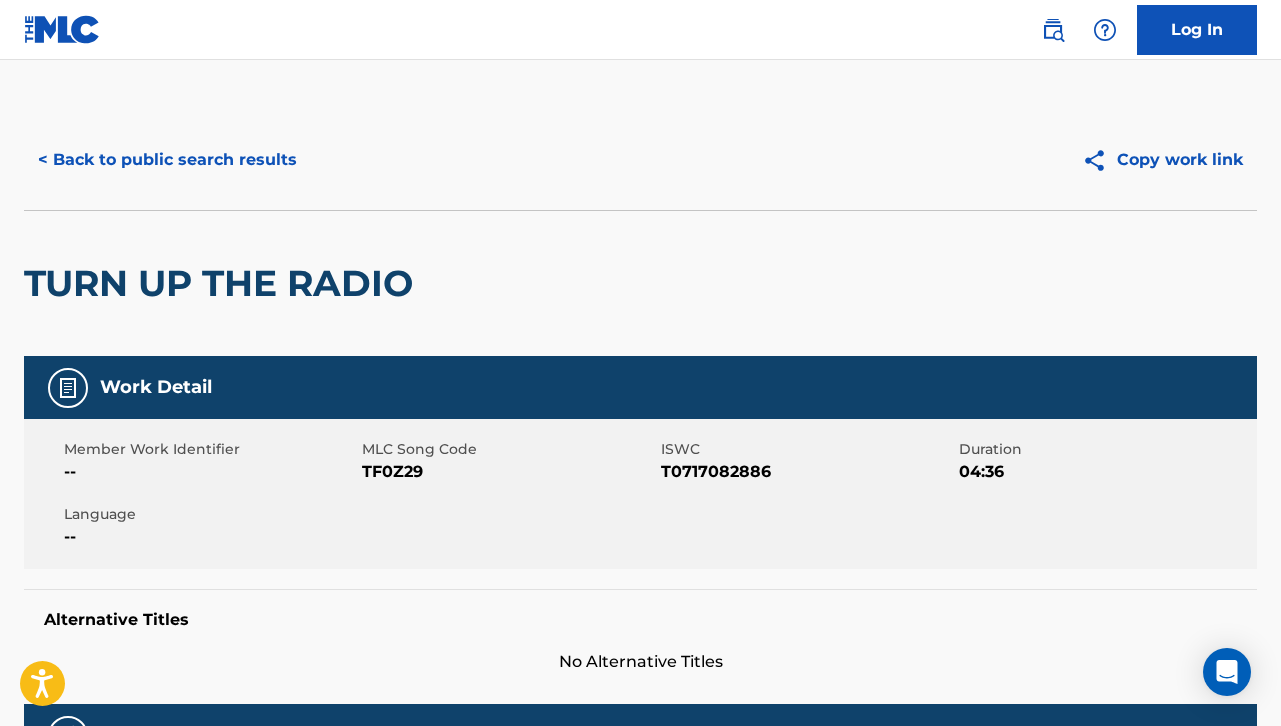 click on "< Back to public search results" at bounding box center (167, 160) 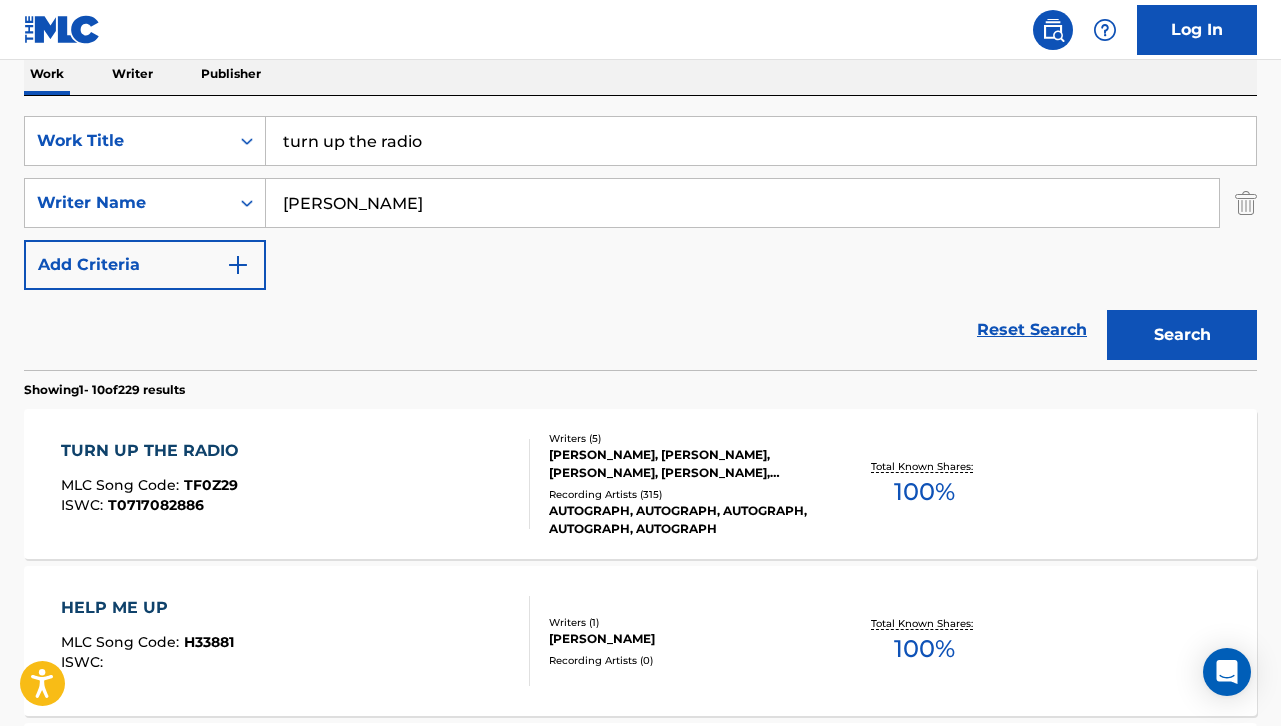 drag, startPoint x: 556, startPoint y: 139, endPoint x: 15, endPoint y: 132, distance: 541.0453 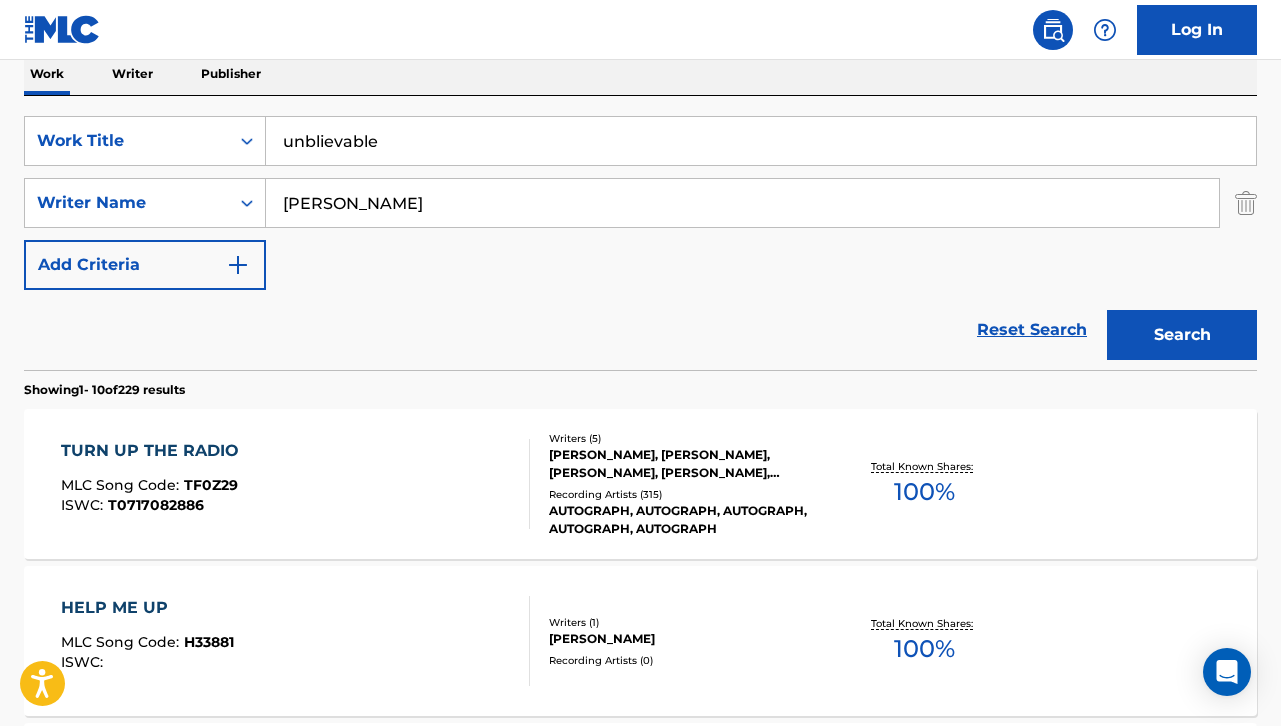click on "unblievable" at bounding box center (761, 141) 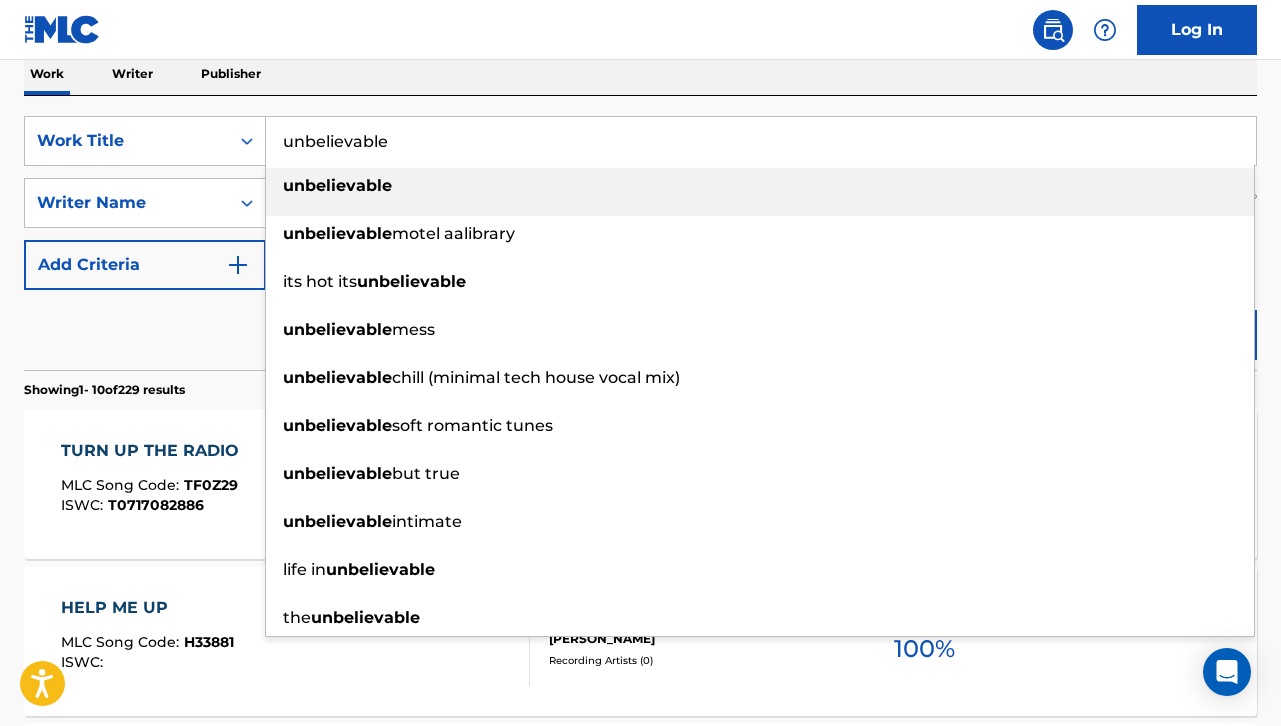 type on "unbelievable" 